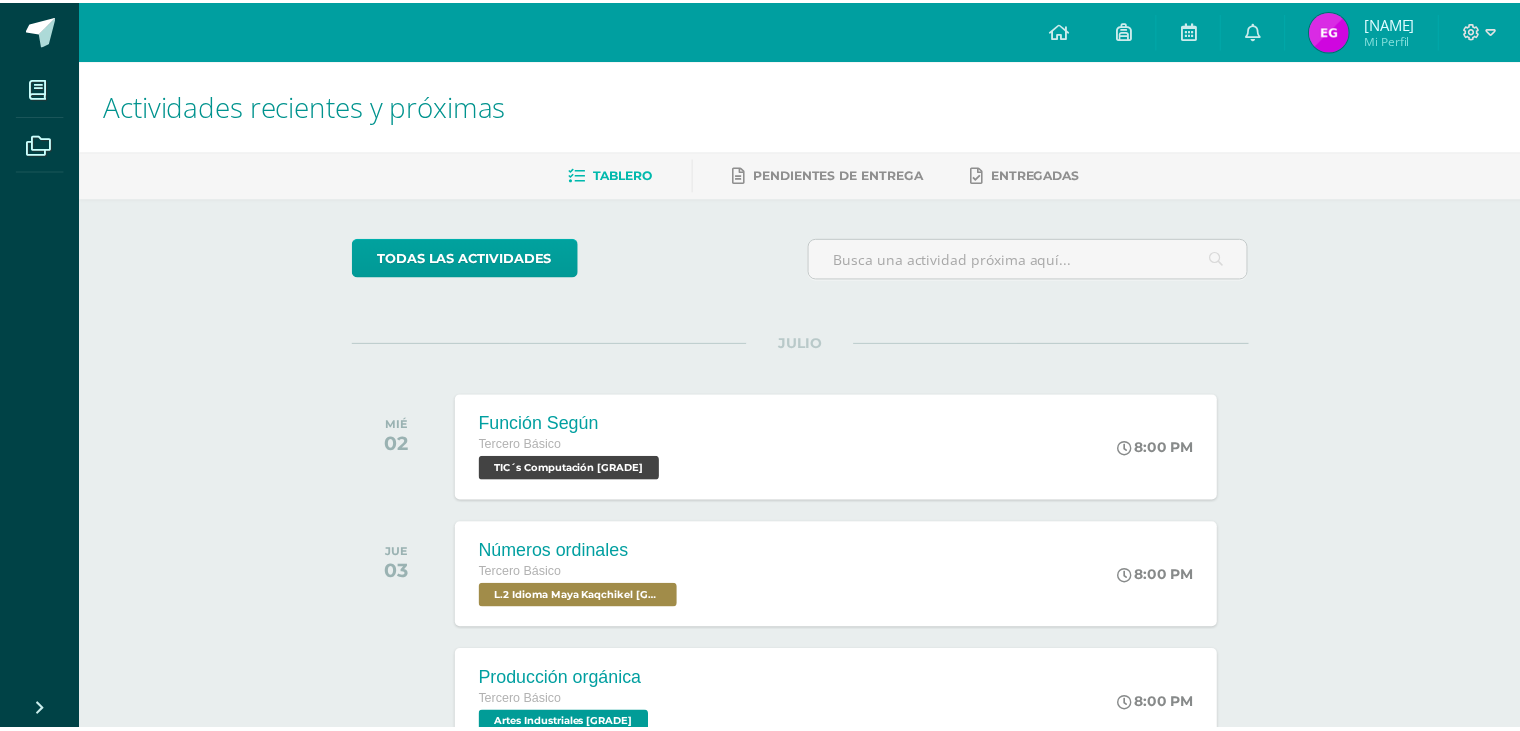 scroll, scrollTop: 0, scrollLeft: 0, axis: both 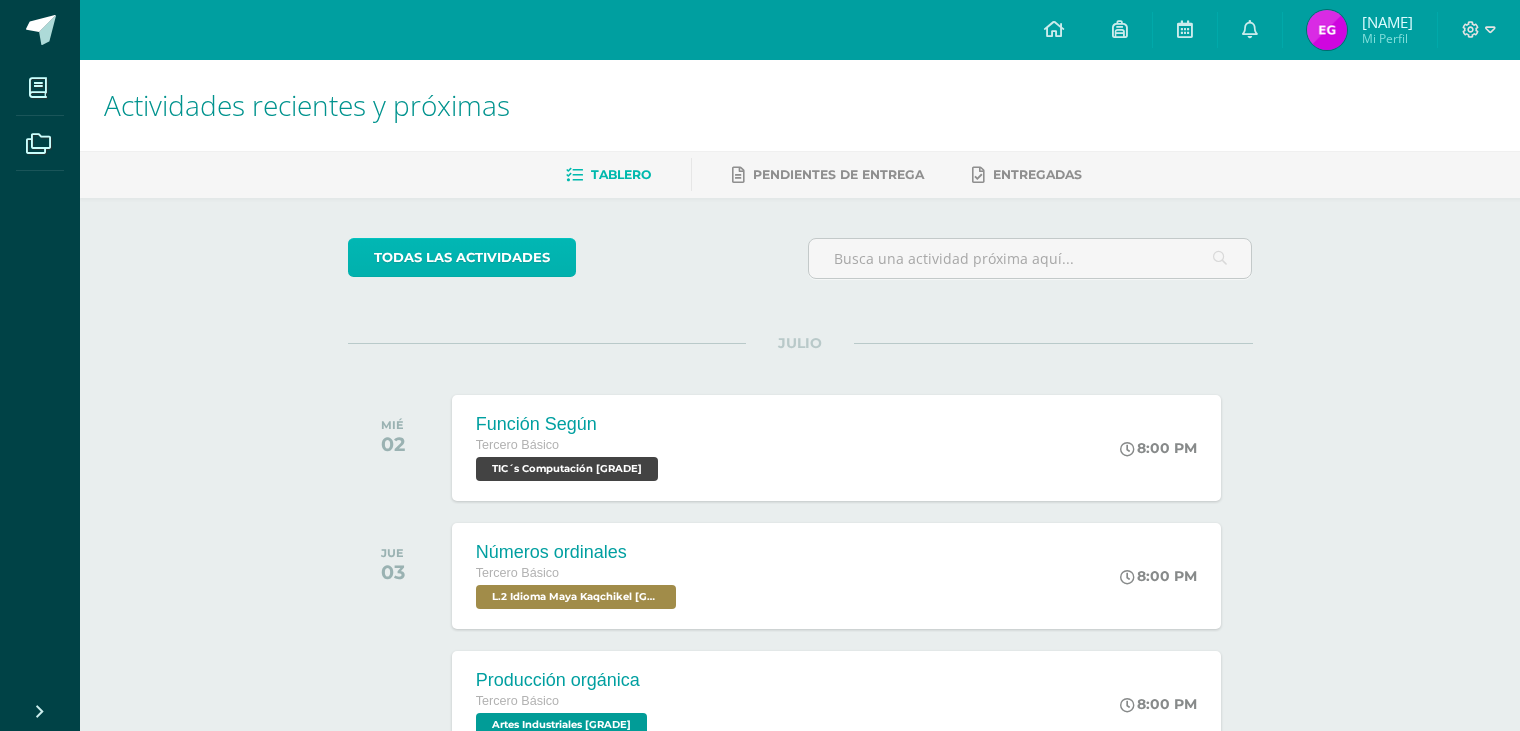 click on "todas las Actividades" at bounding box center [462, 257] 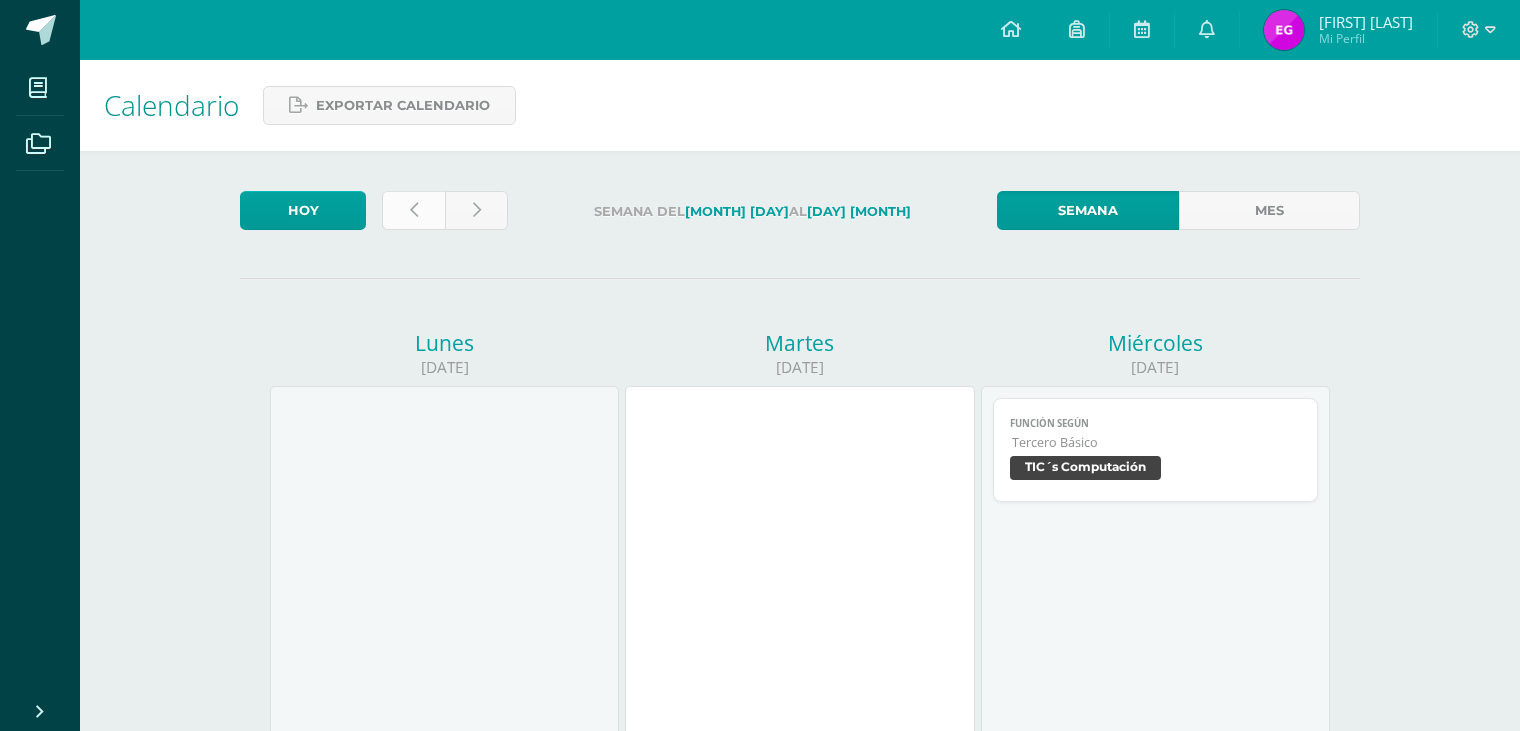 scroll, scrollTop: 0, scrollLeft: 0, axis: both 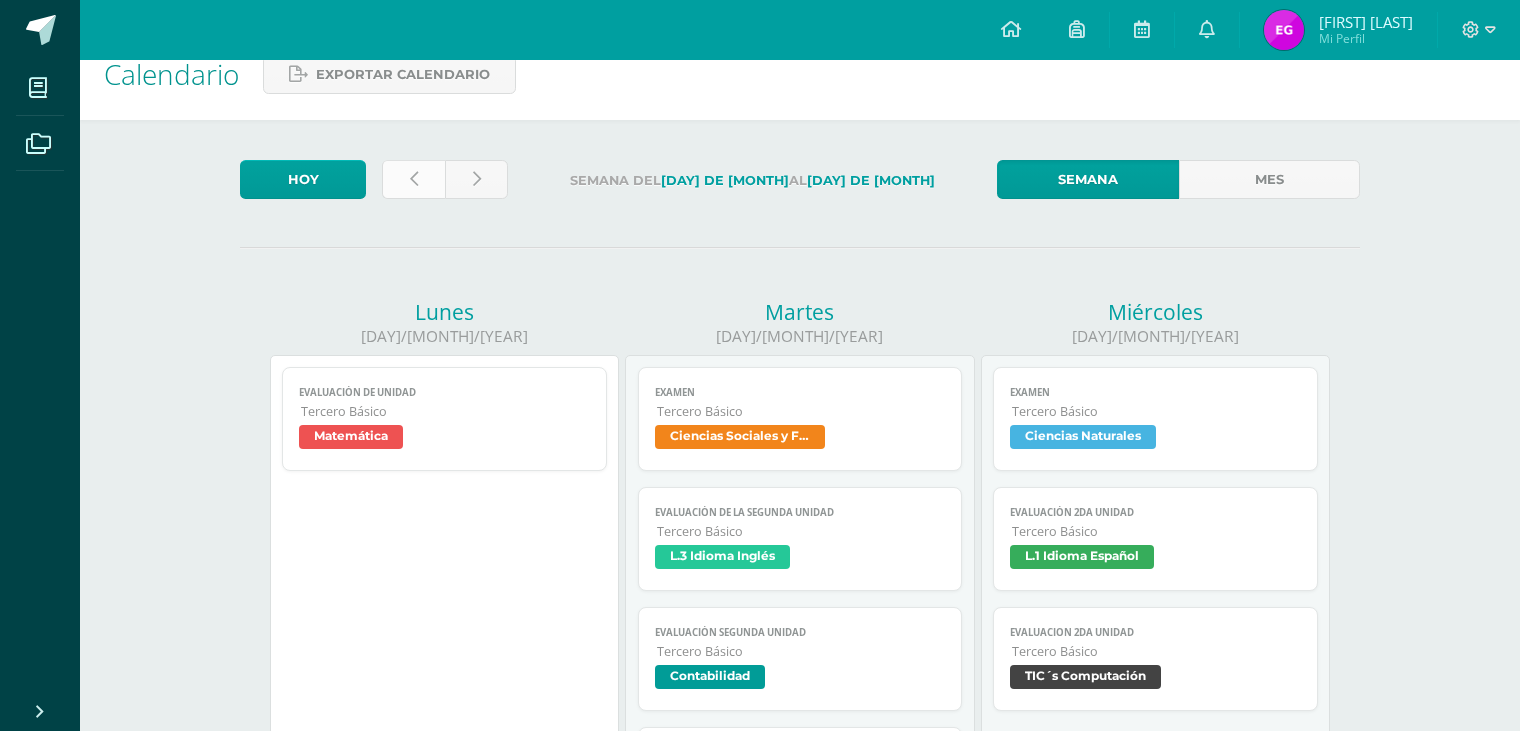 click at bounding box center (413, 179) 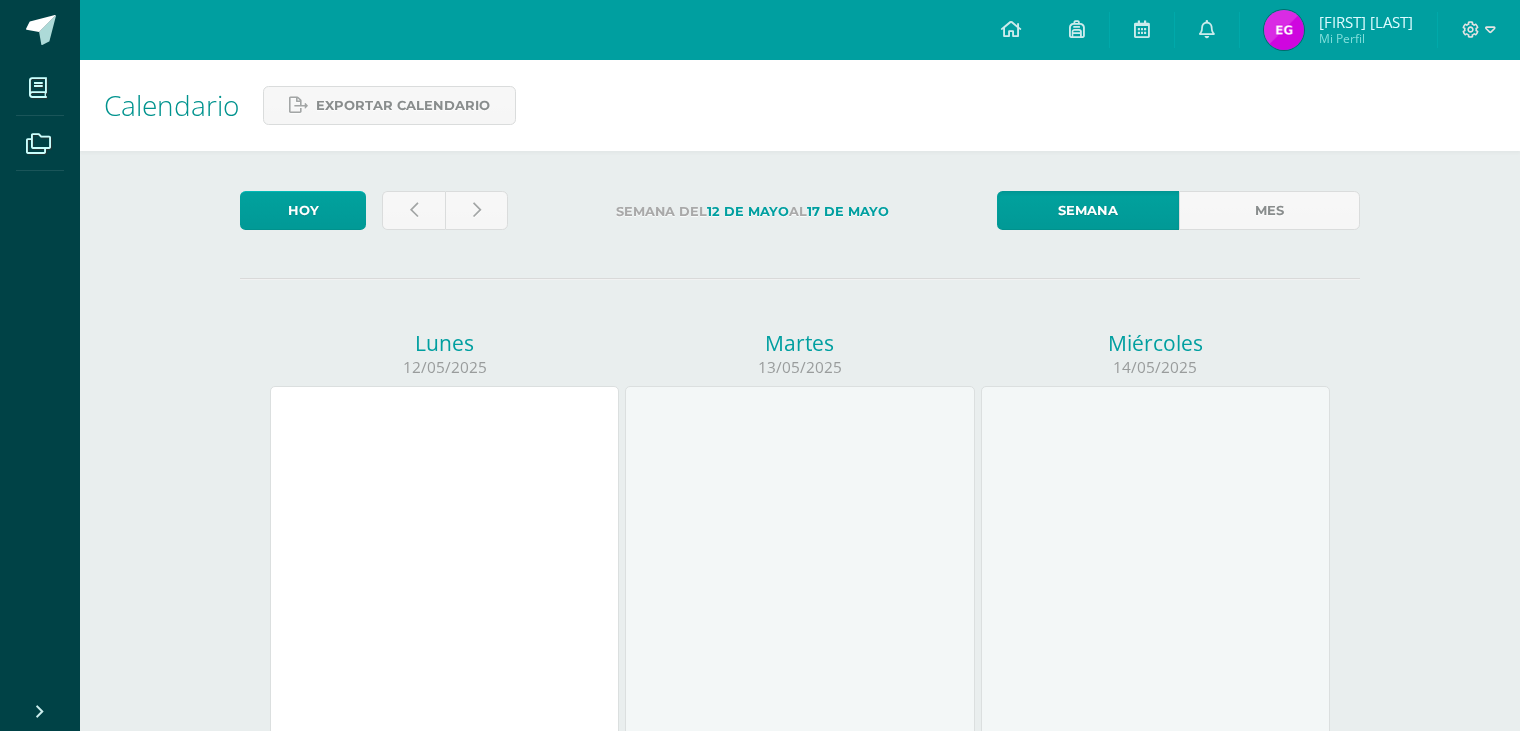 scroll, scrollTop: 0, scrollLeft: 0, axis: both 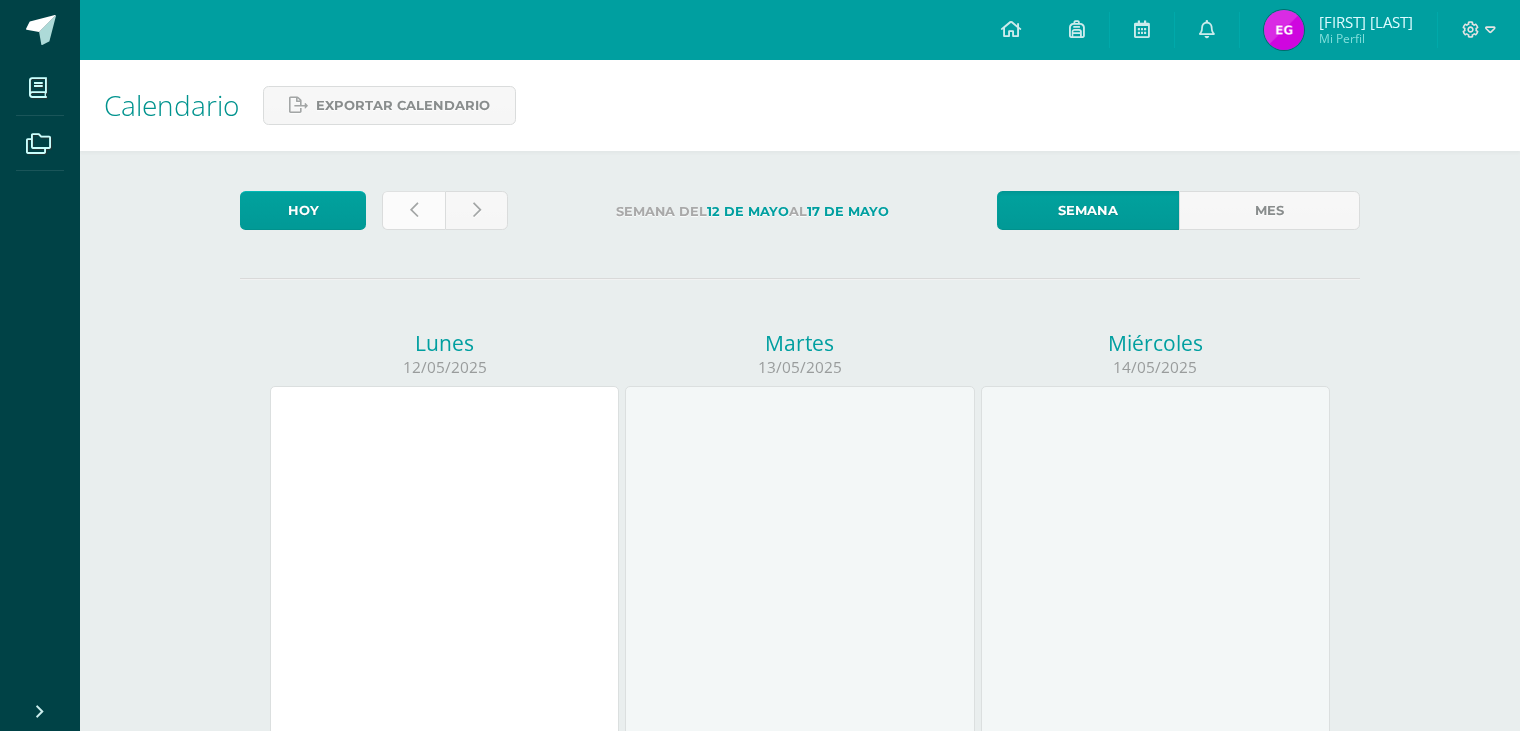 click at bounding box center (414, 210) 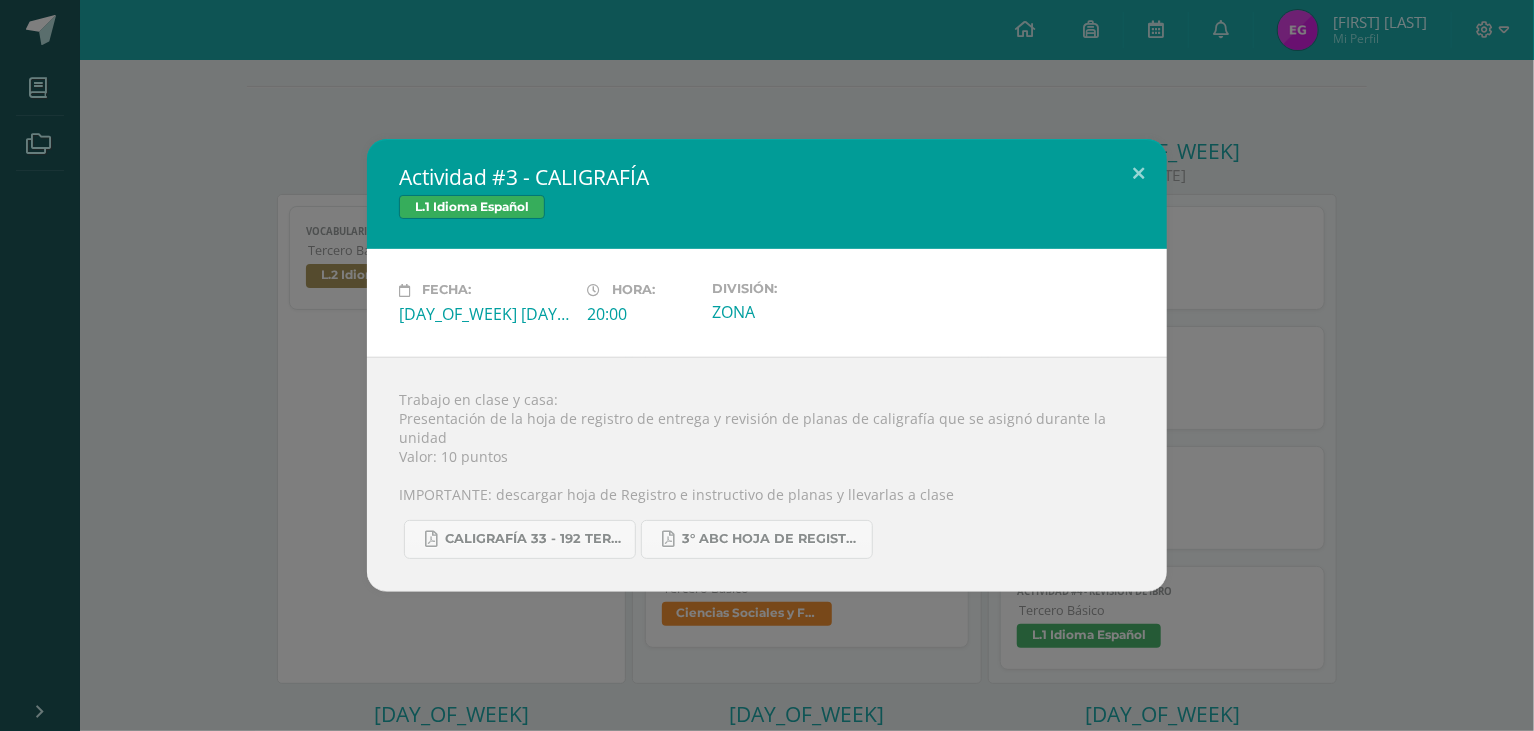 scroll, scrollTop: 192, scrollLeft: 0, axis: vertical 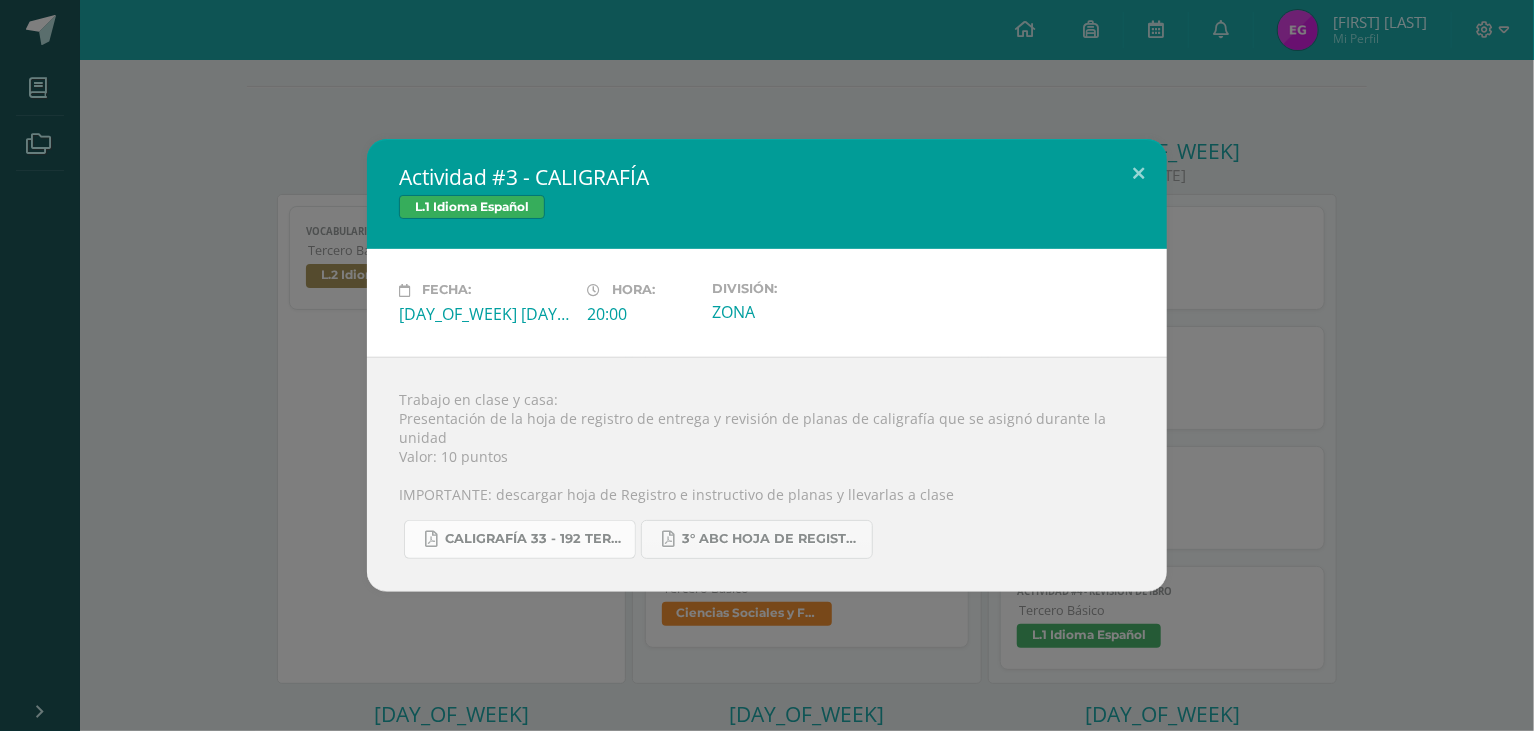 click on "Caligrafía 33 - 192 TERCERO ABC.pdf" at bounding box center [535, 539] 